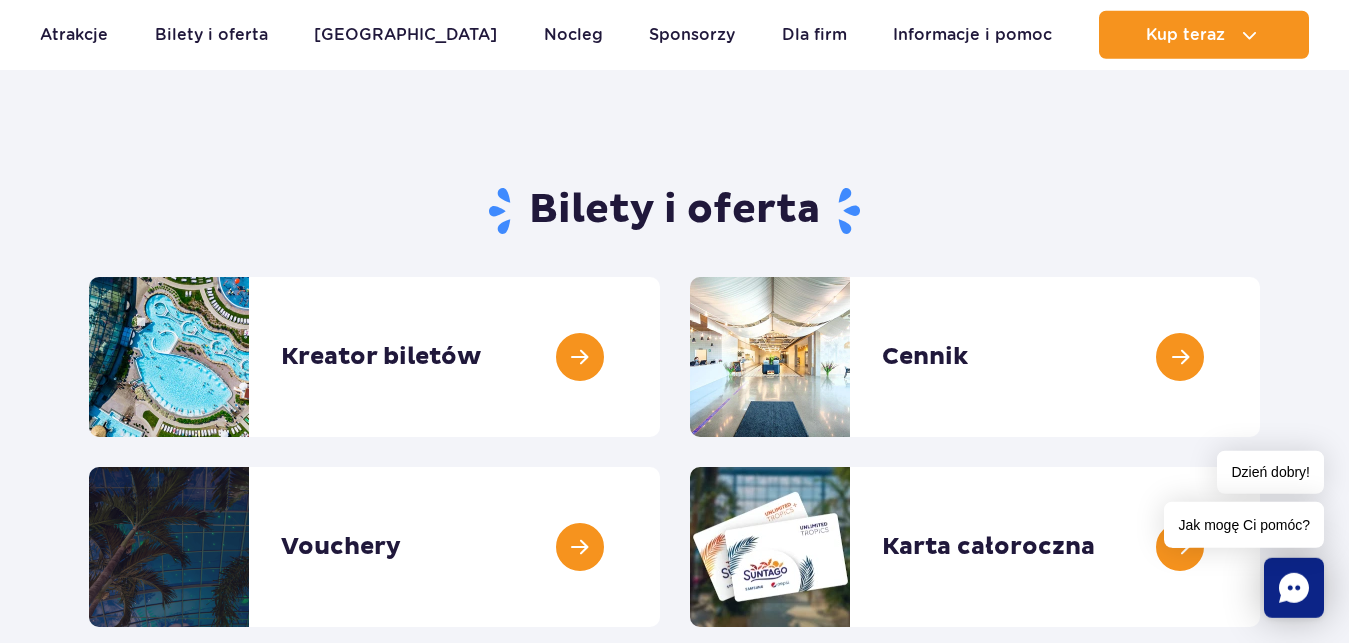 scroll, scrollTop: 102, scrollLeft: 0, axis: vertical 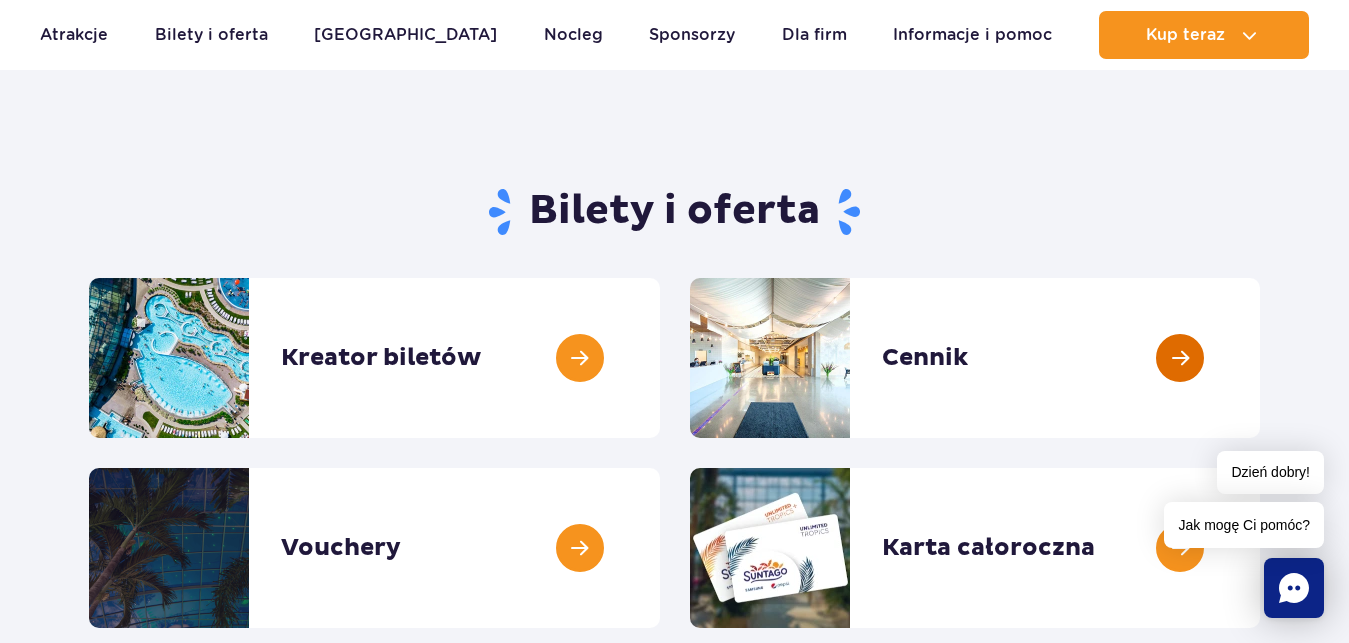 click at bounding box center [1260, 358] 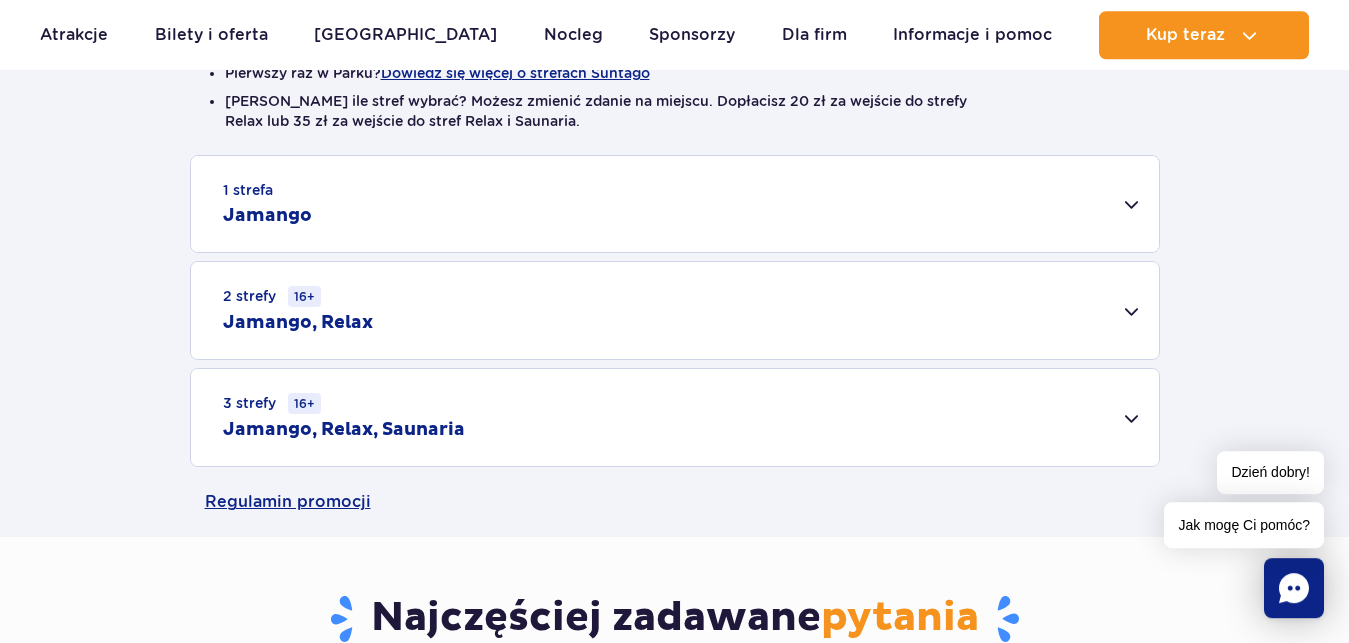 scroll, scrollTop: 612, scrollLeft: 0, axis: vertical 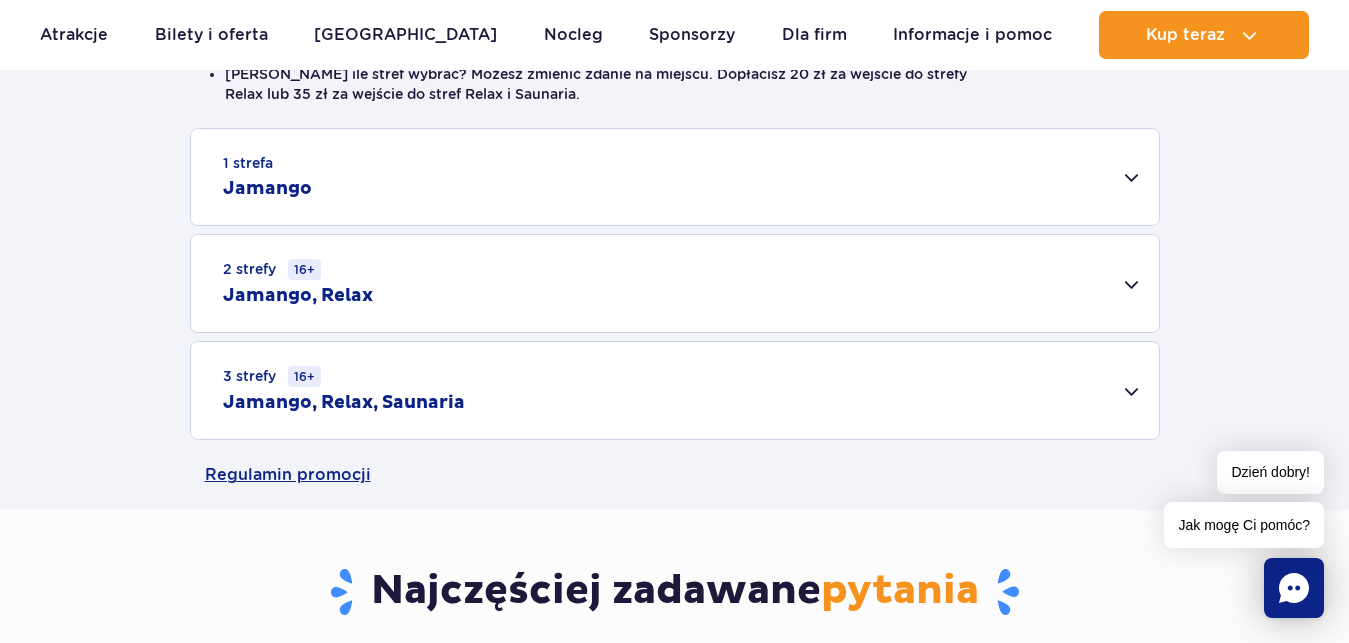 click on "3 strefy  16+
Jamango, Relax, Saunaria" at bounding box center [675, 390] 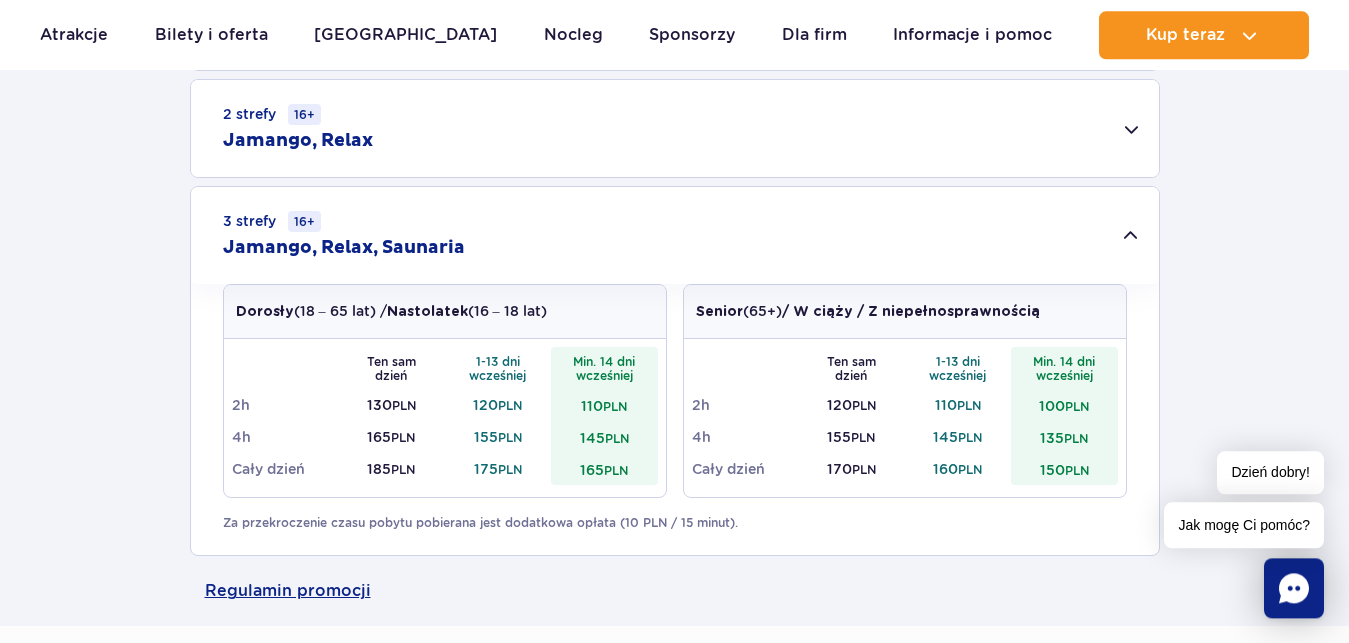scroll, scrollTop: 714, scrollLeft: 0, axis: vertical 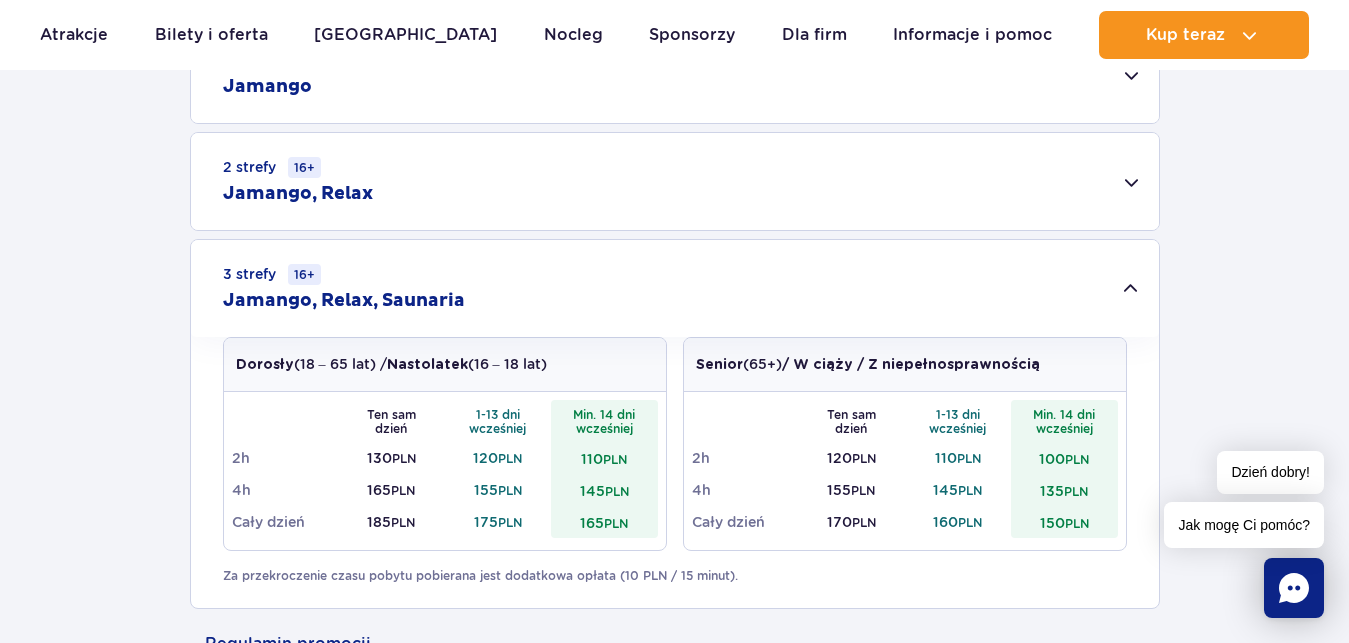 click on "2 strefy  16+
Jamango, Relax" at bounding box center (675, 181) 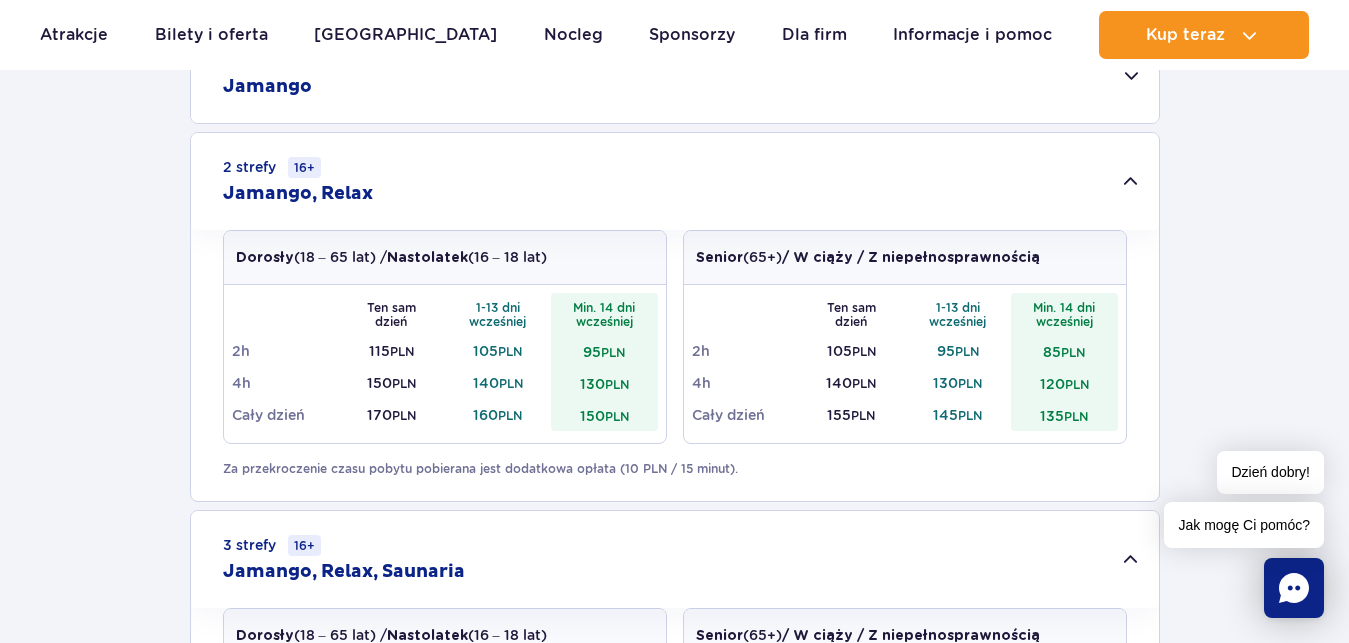 click on "2 strefy  16+
Jamango, Relax" at bounding box center (675, 181) 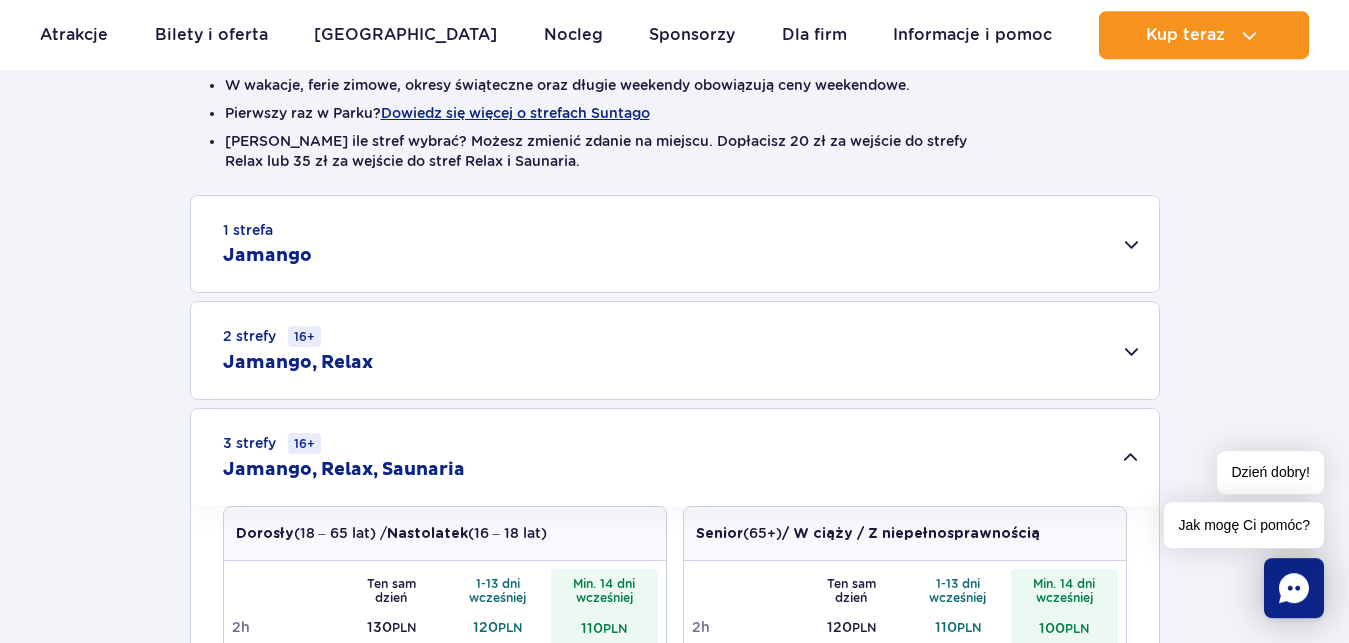 scroll, scrollTop: 510, scrollLeft: 0, axis: vertical 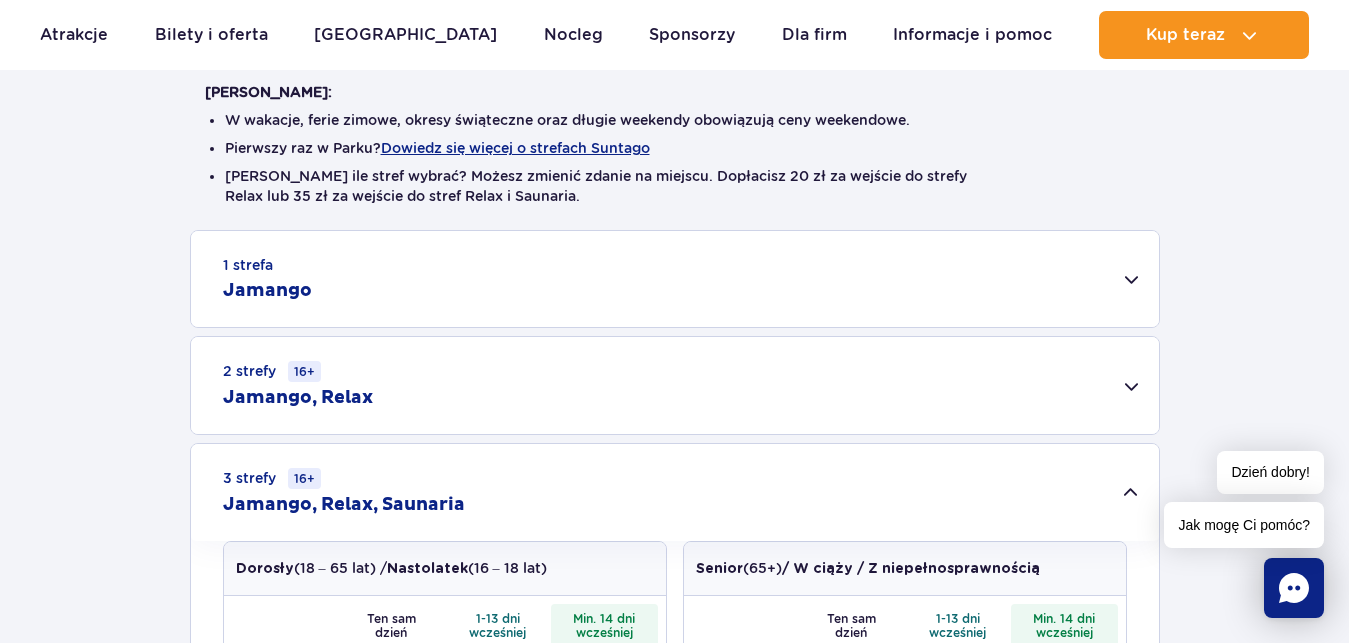 click on "1 strefa
Jamango" at bounding box center [675, 279] 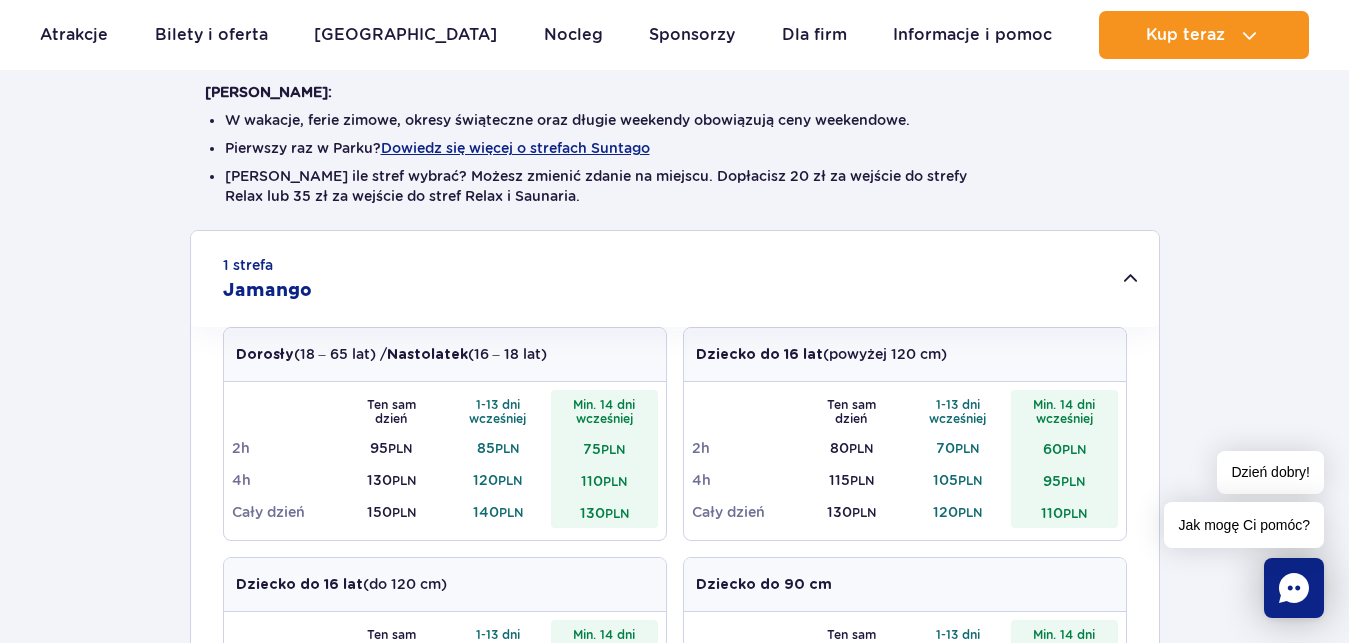click on "1 strefa
Jamango" at bounding box center (675, 279) 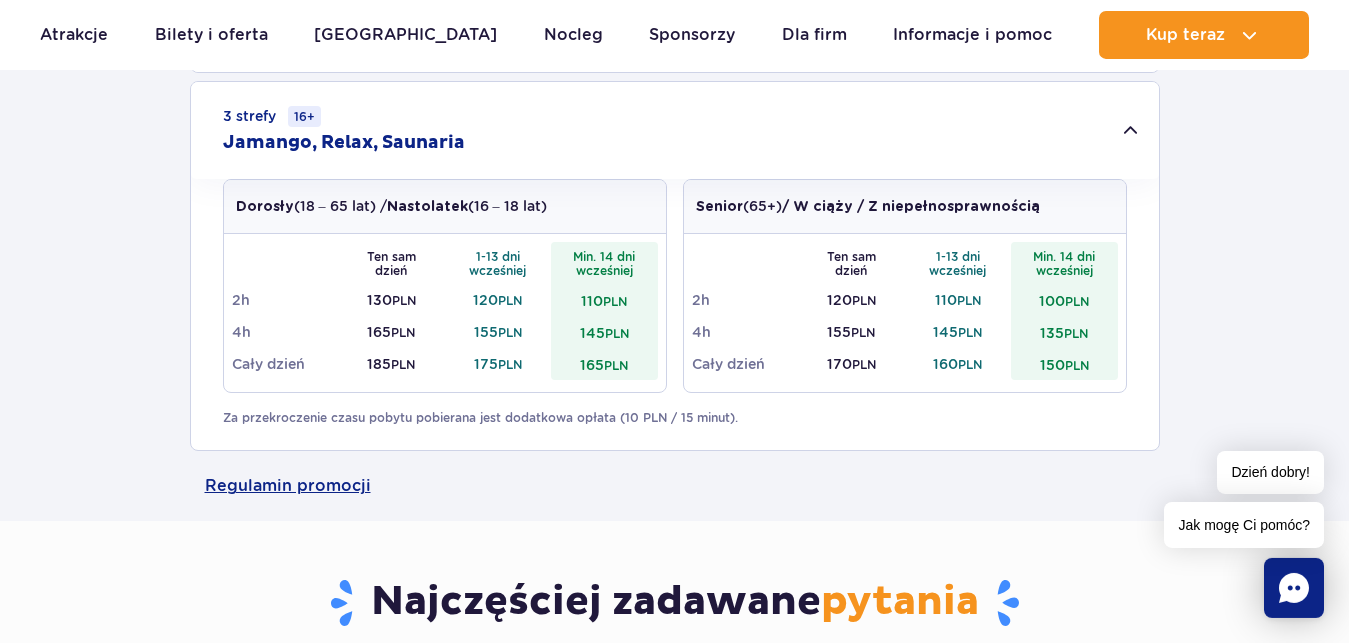 scroll, scrollTop: 918, scrollLeft: 0, axis: vertical 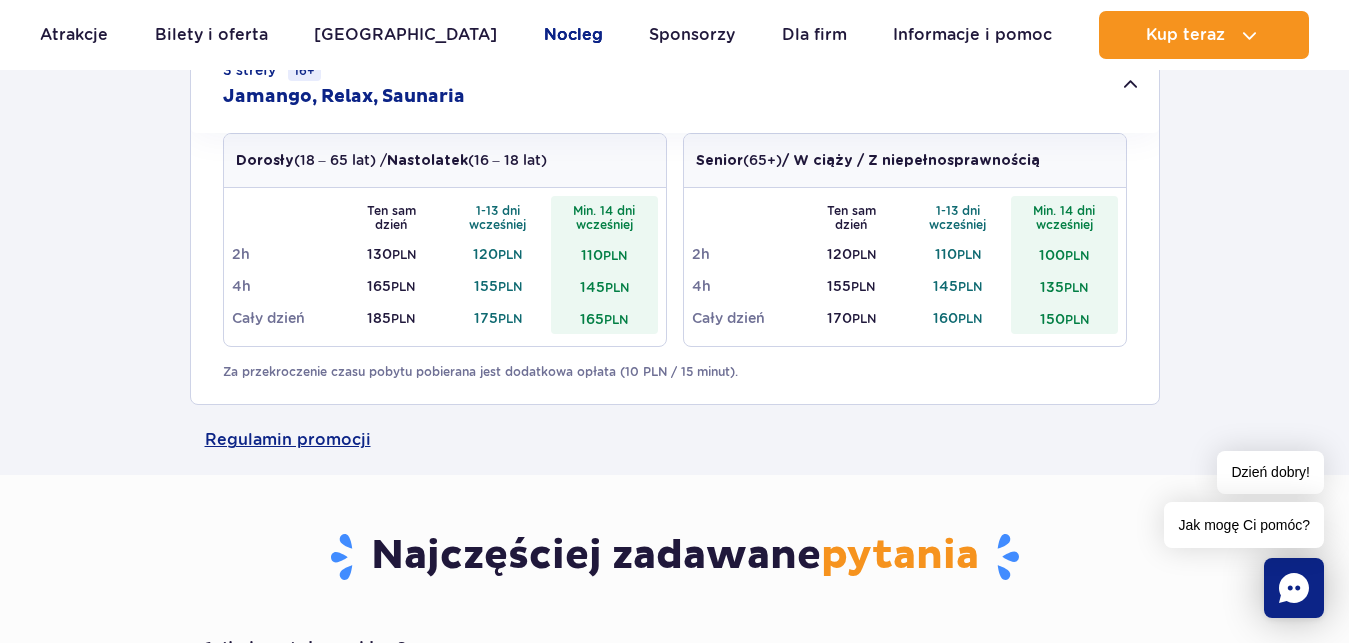 click on "Nocleg" at bounding box center [573, 35] 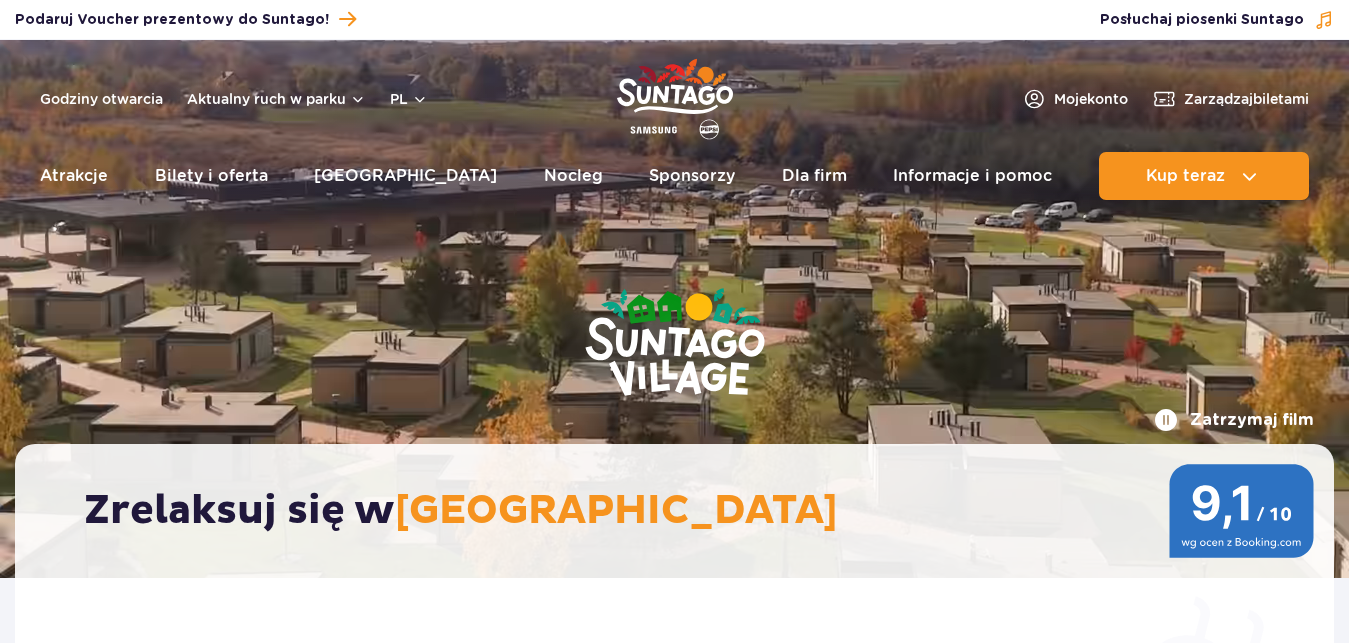 scroll, scrollTop: 0, scrollLeft: 0, axis: both 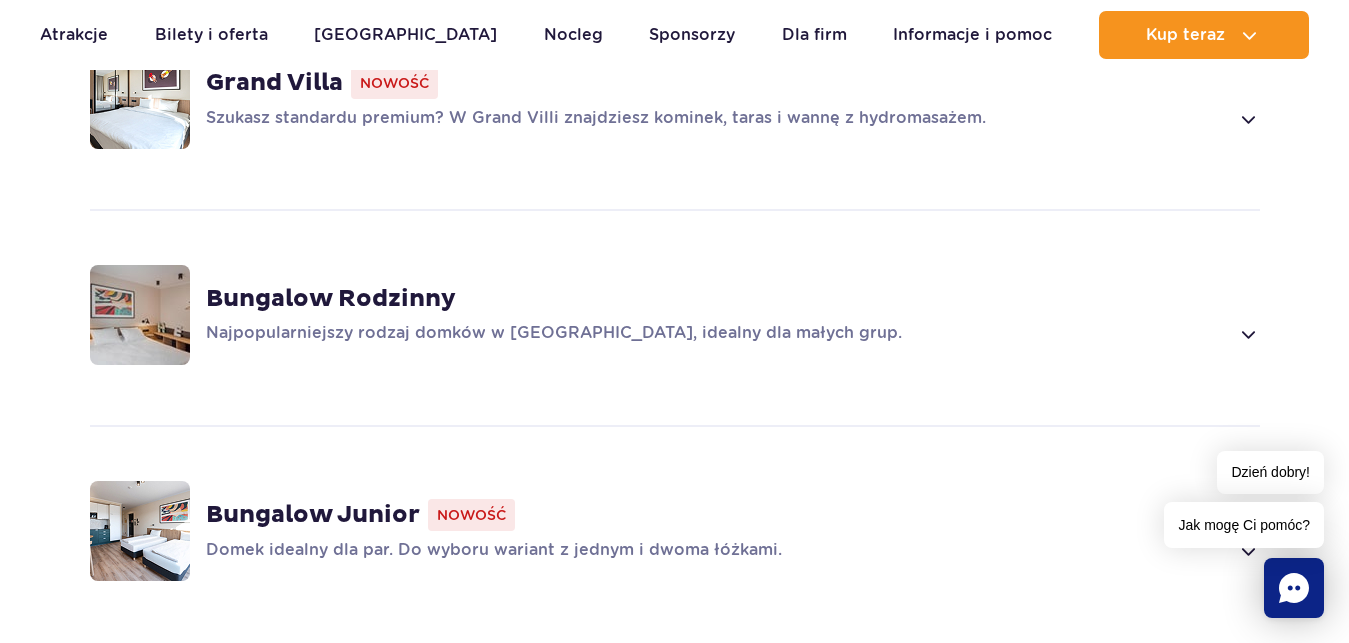 click on "Grand Villa
Nowość
Szukasz standardu premium? W Grand Villi znajdziesz kominek, taras i wannę z hydromasażem." at bounding box center [675, 99] 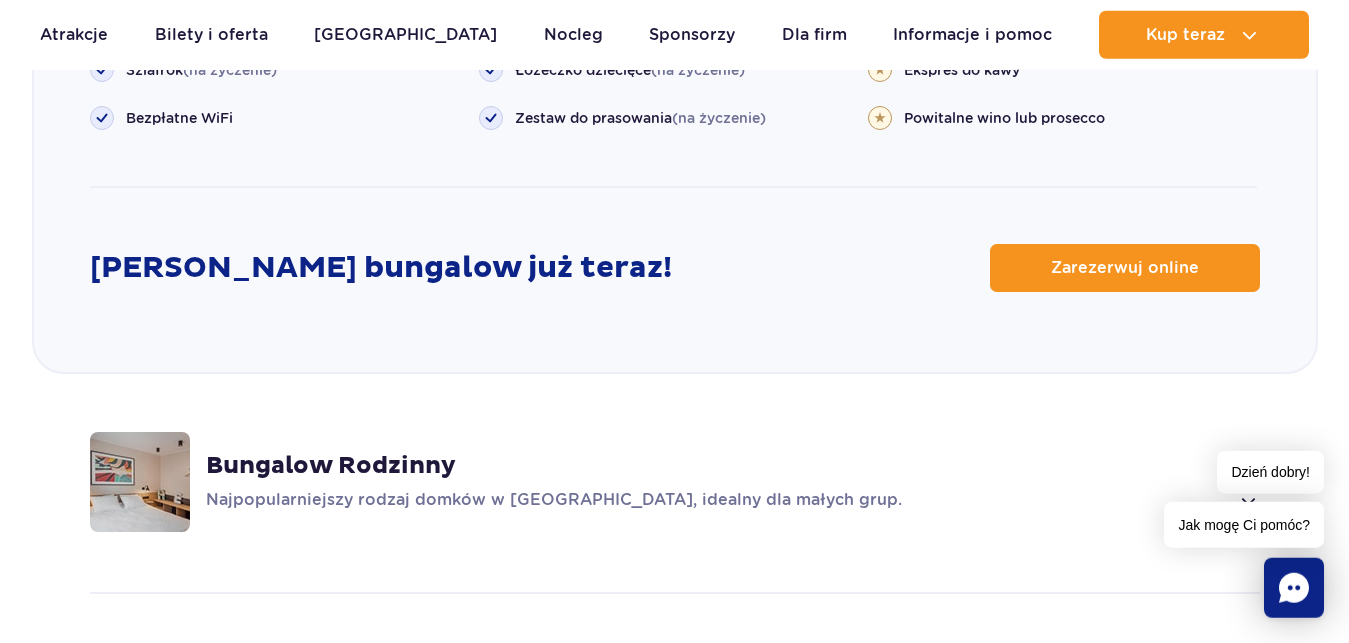 scroll, scrollTop: 2667, scrollLeft: 0, axis: vertical 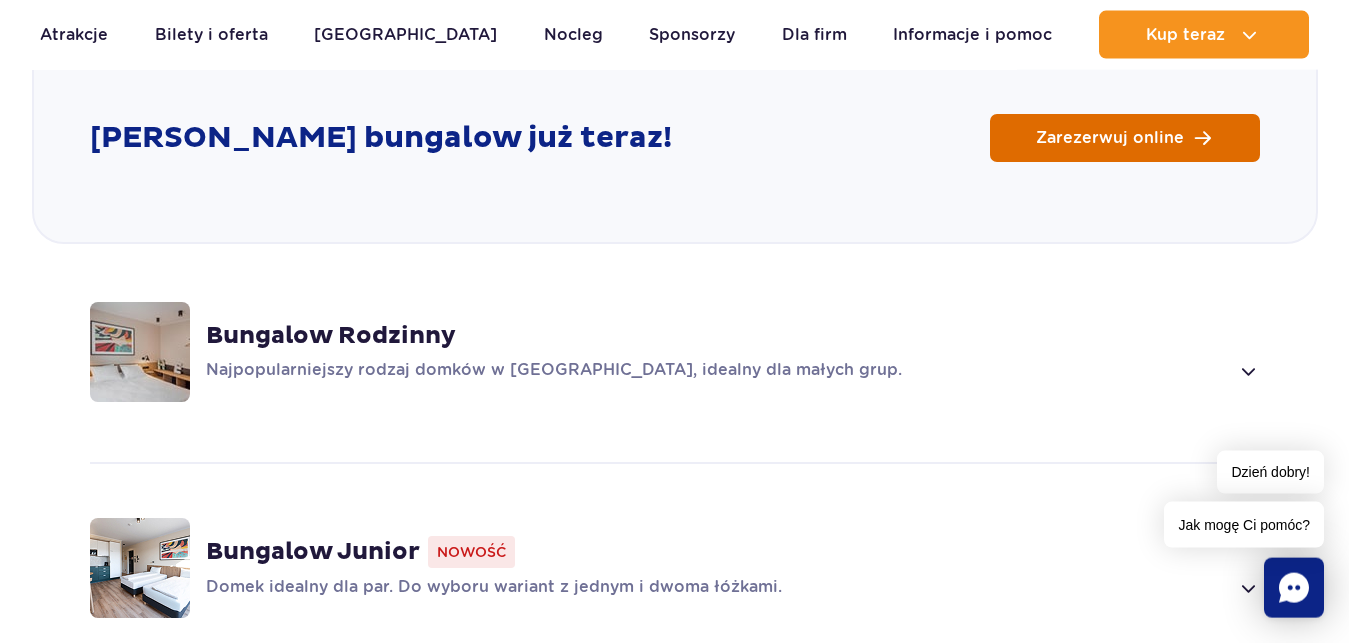click on "Zarezerwuj online" at bounding box center [1125, 138] 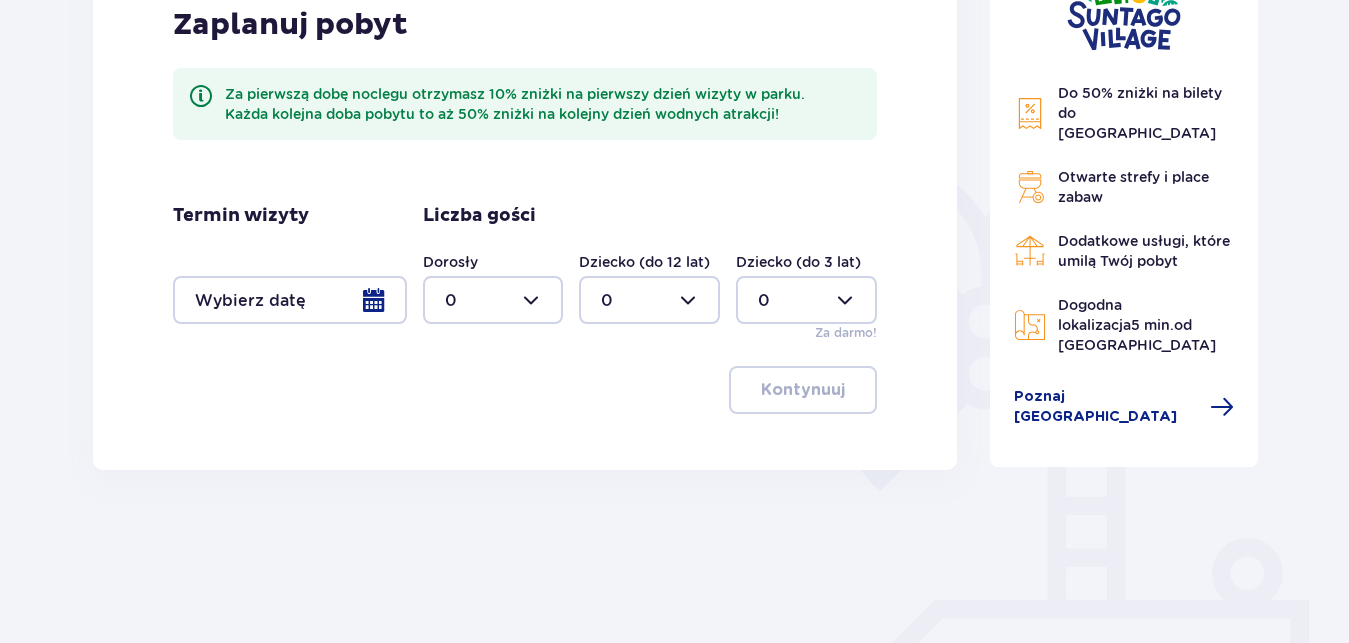 scroll, scrollTop: 468, scrollLeft: 0, axis: vertical 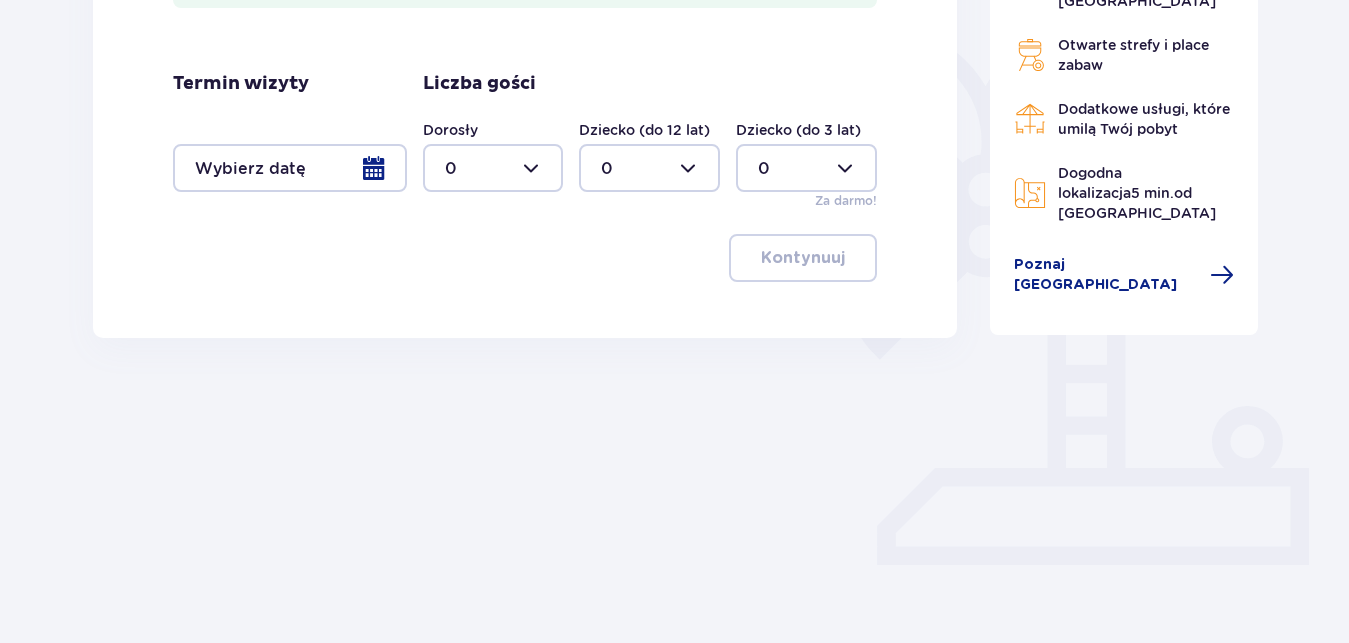 click on "Dorosły   0" at bounding box center (493, 156) 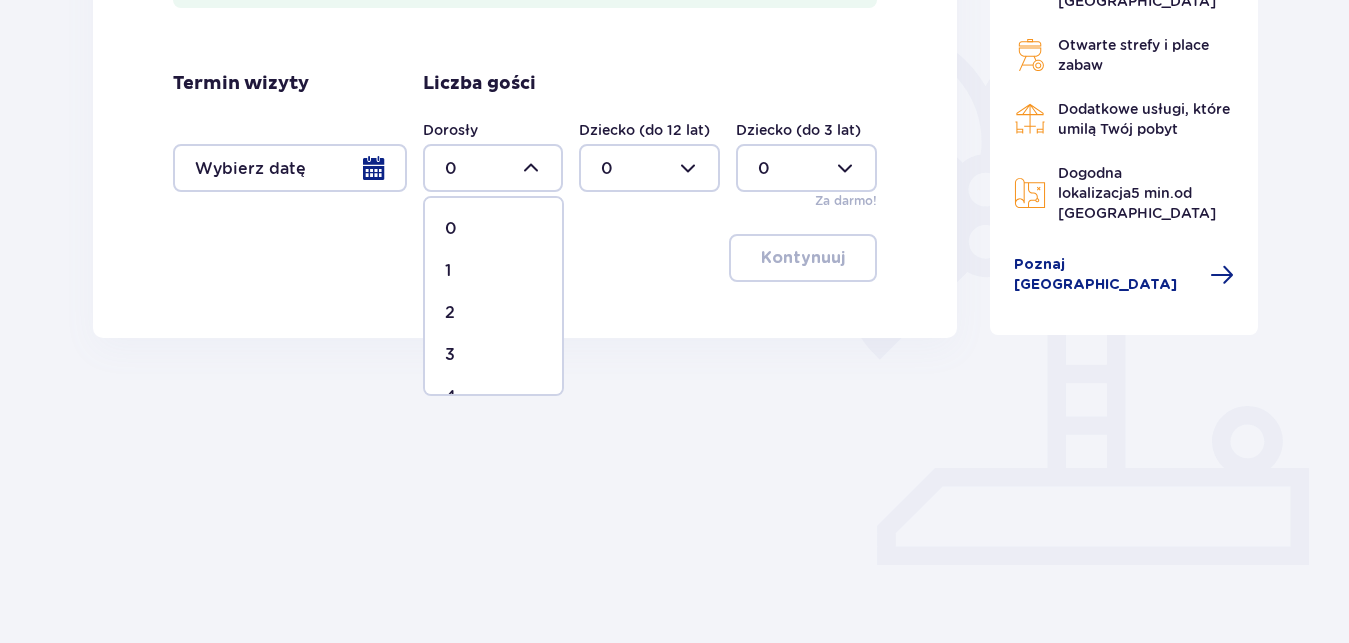 click on "1" at bounding box center [493, 271] 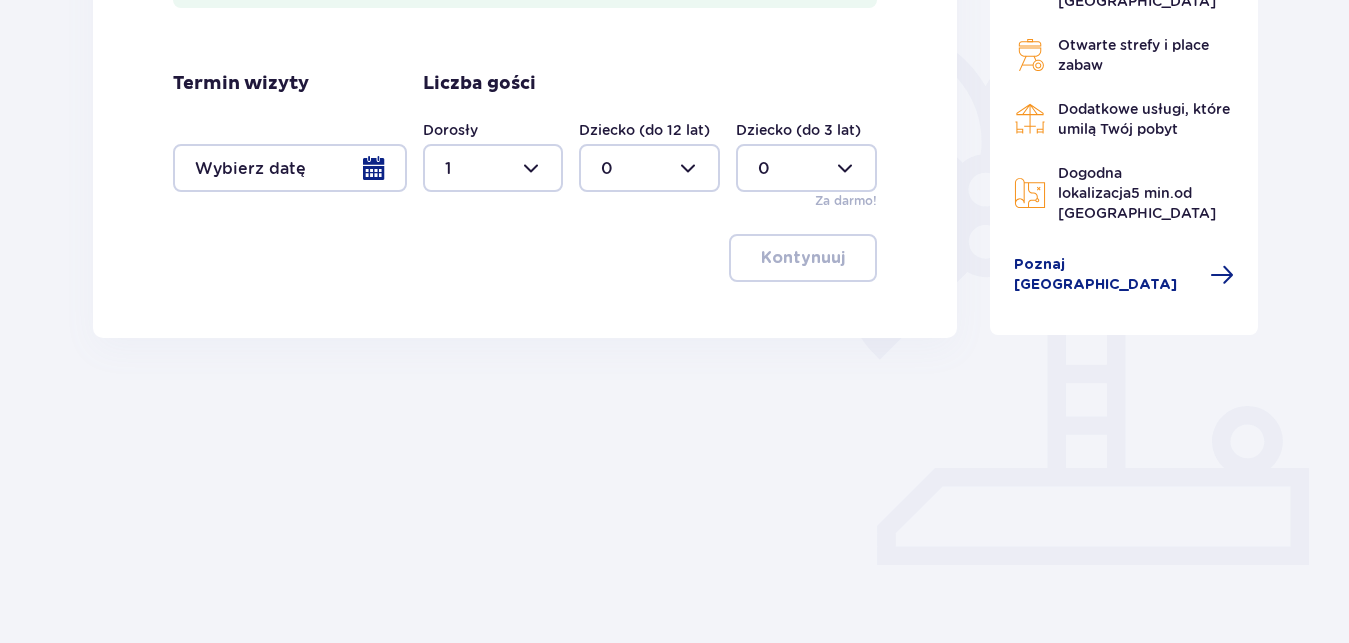 click at bounding box center (290, 168) 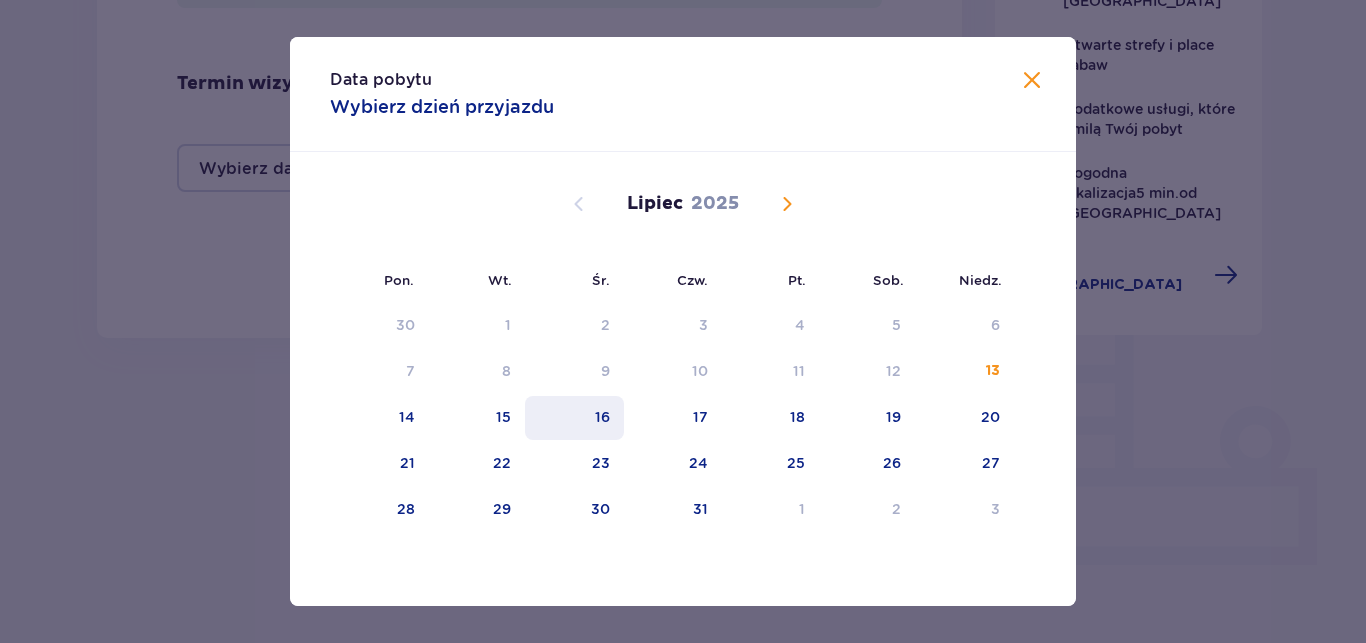 click on "16" at bounding box center [574, 418] 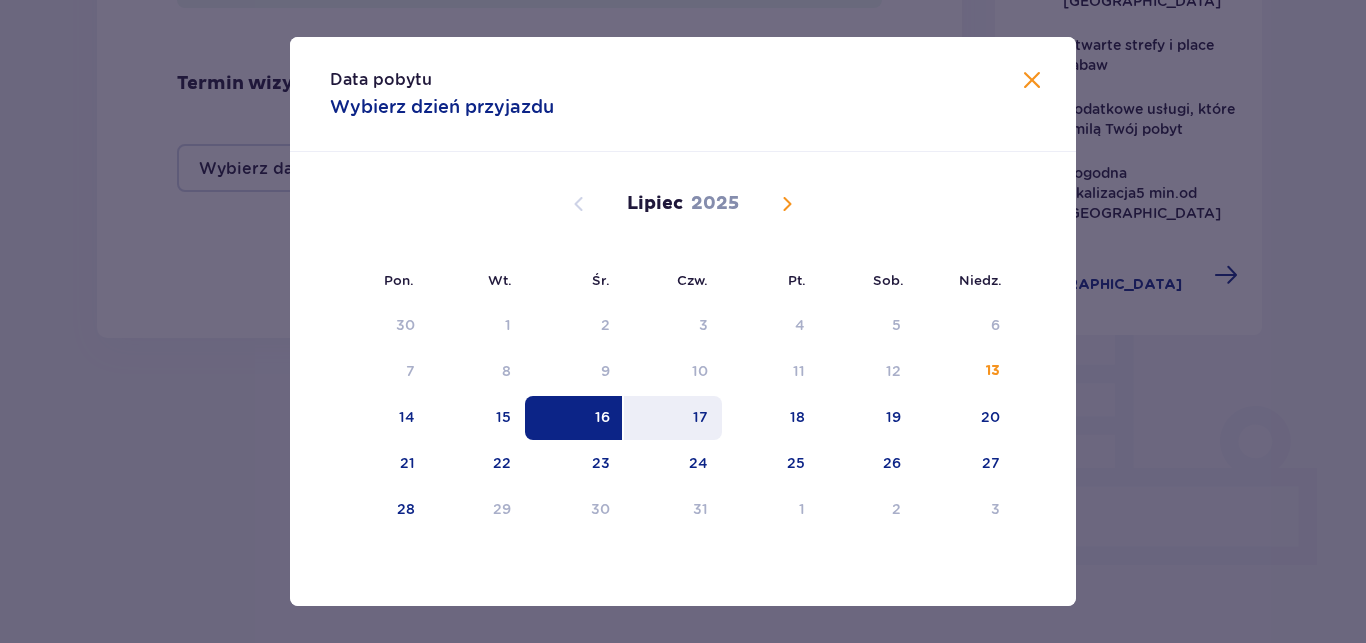 click on "17" at bounding box center [673, 418] 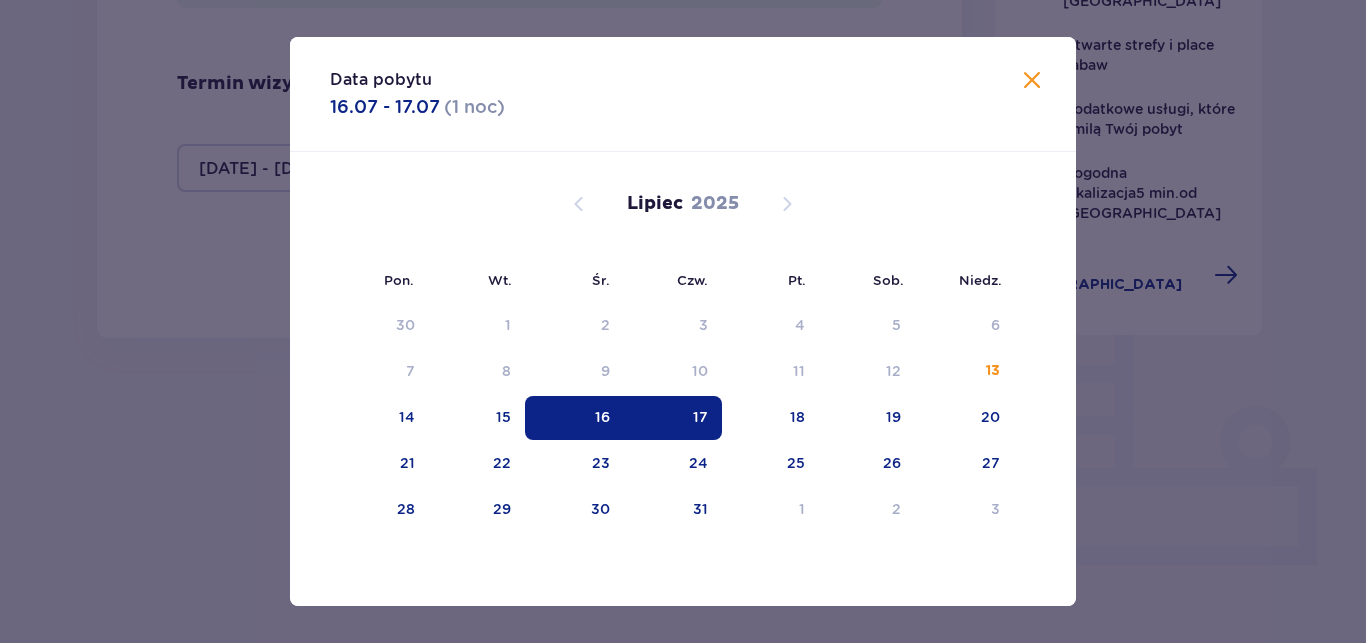 type on "[DATE] - [DATE]" 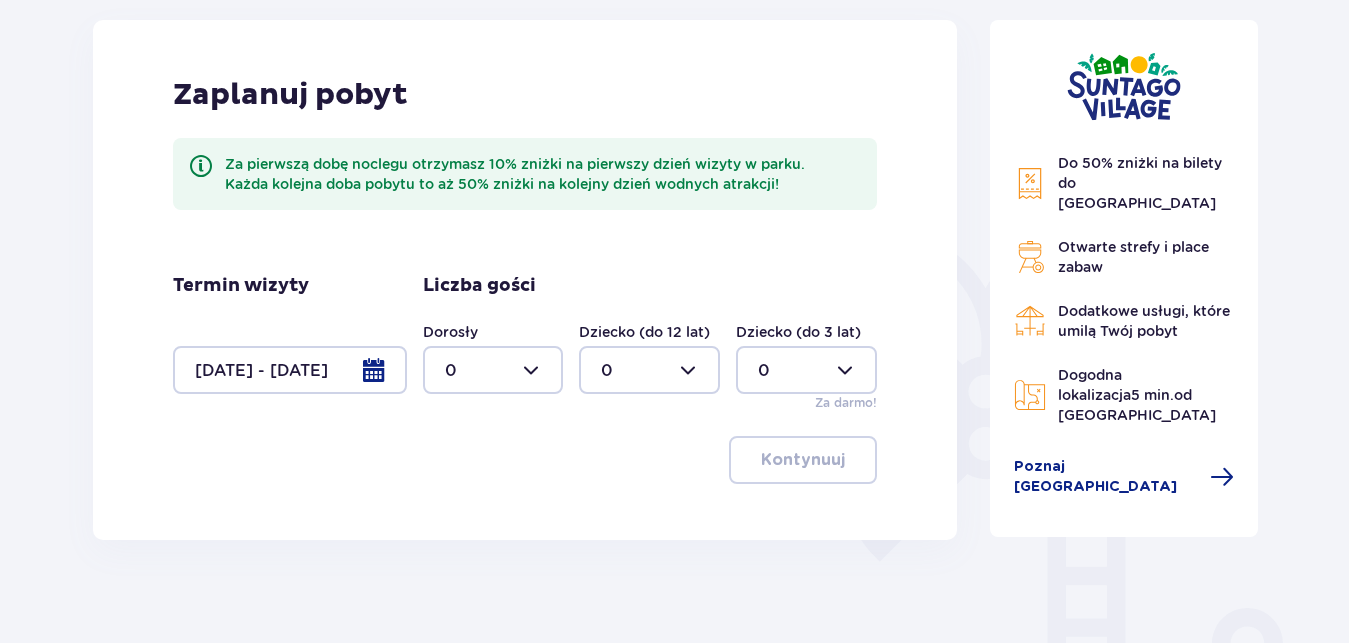 scroll, scrollTop: 264, scrollLeft: 0, axis: vertical 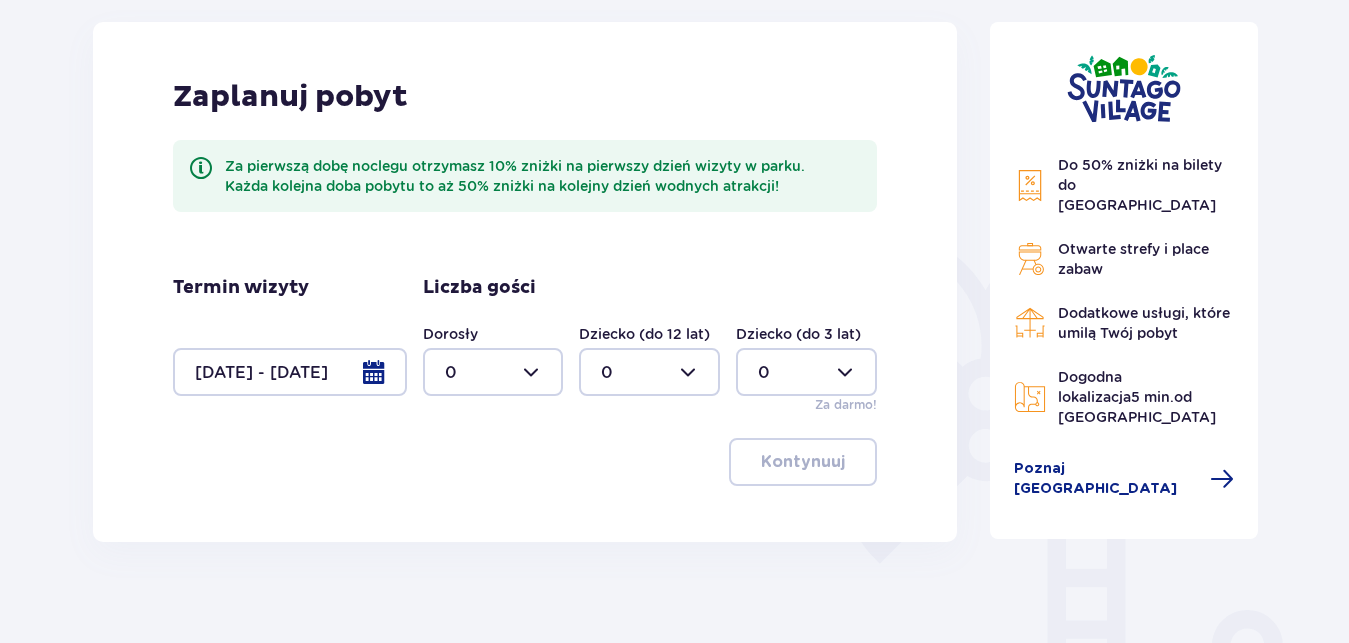 click at bounding box center [493, 372] 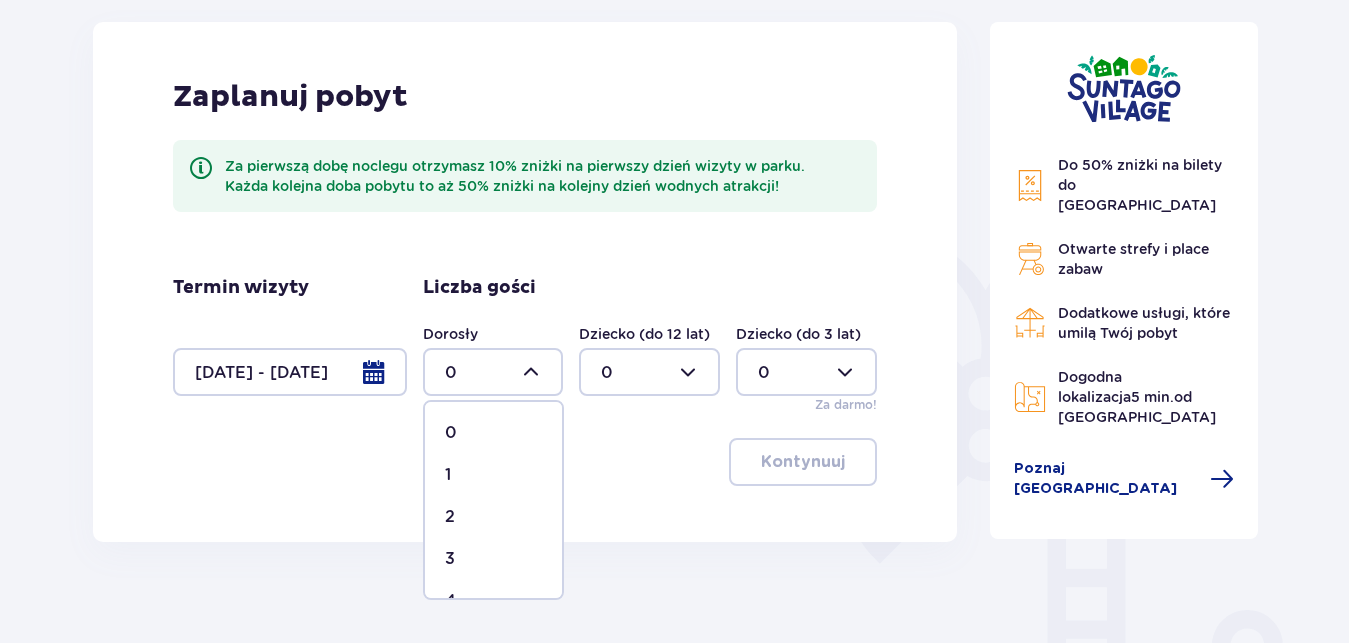click on "1" at bounding box center [493, 475] 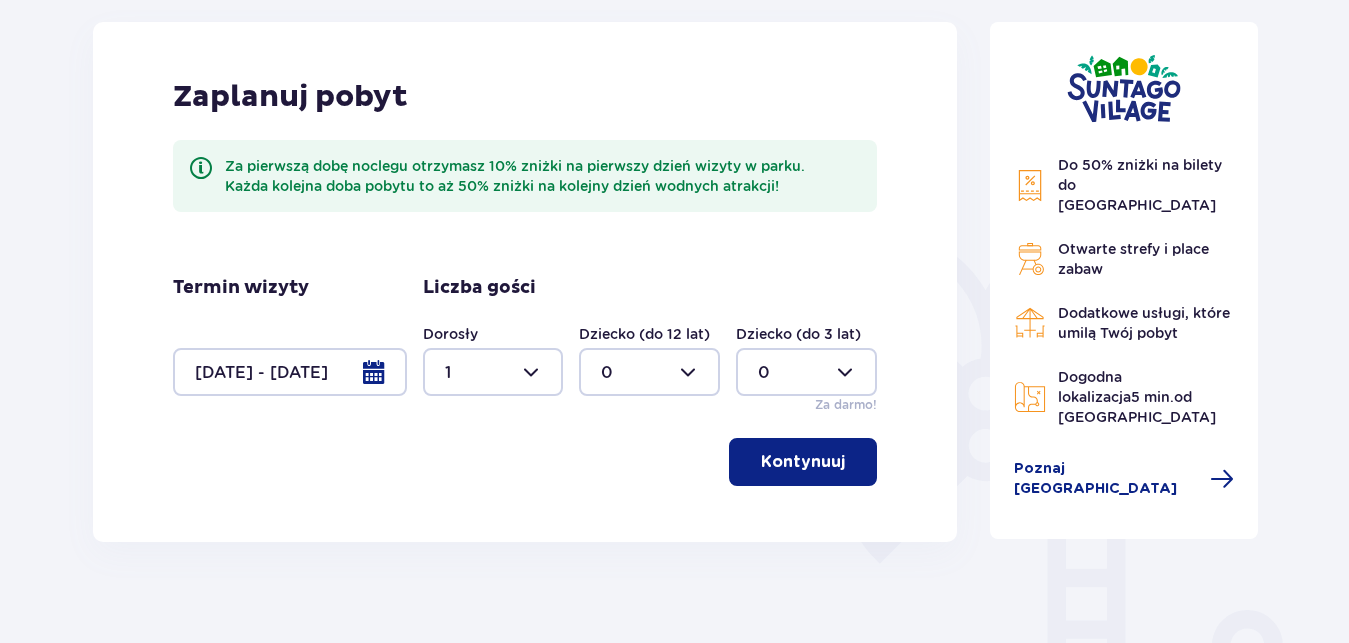 click on "Kontynuuj" at bounding box center (803, 462) 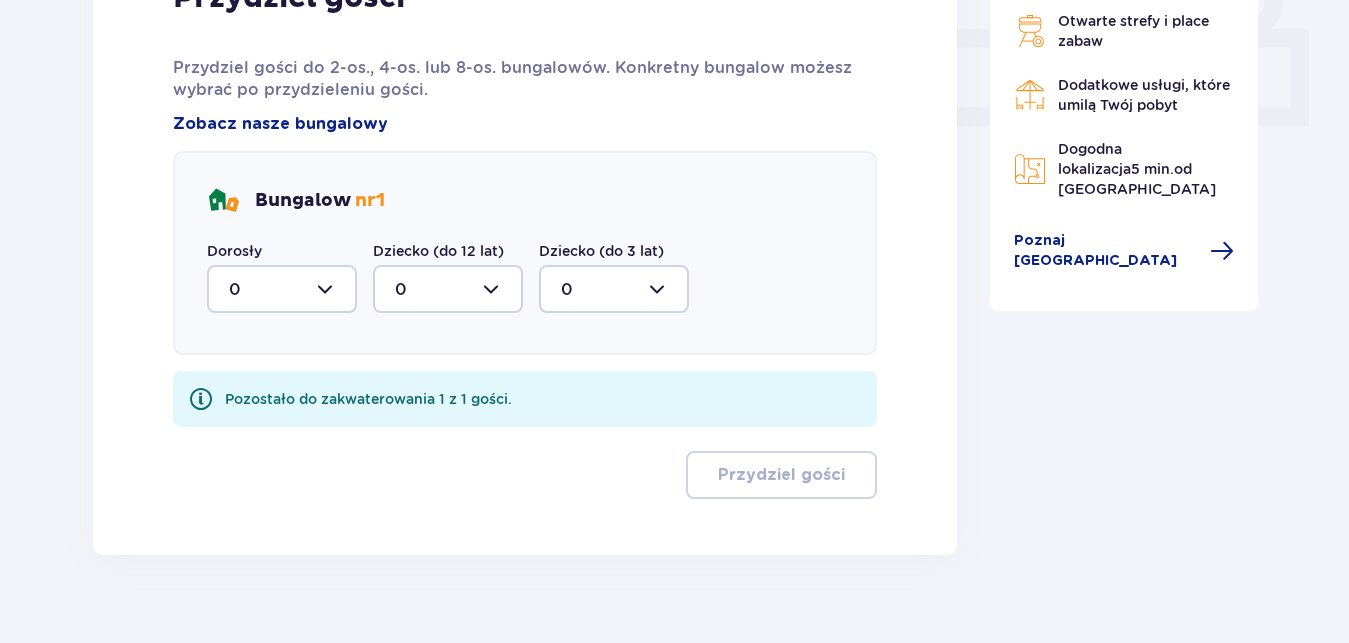 scroll, scrollTop: 939, scrollLeft: 0, axis: vertical 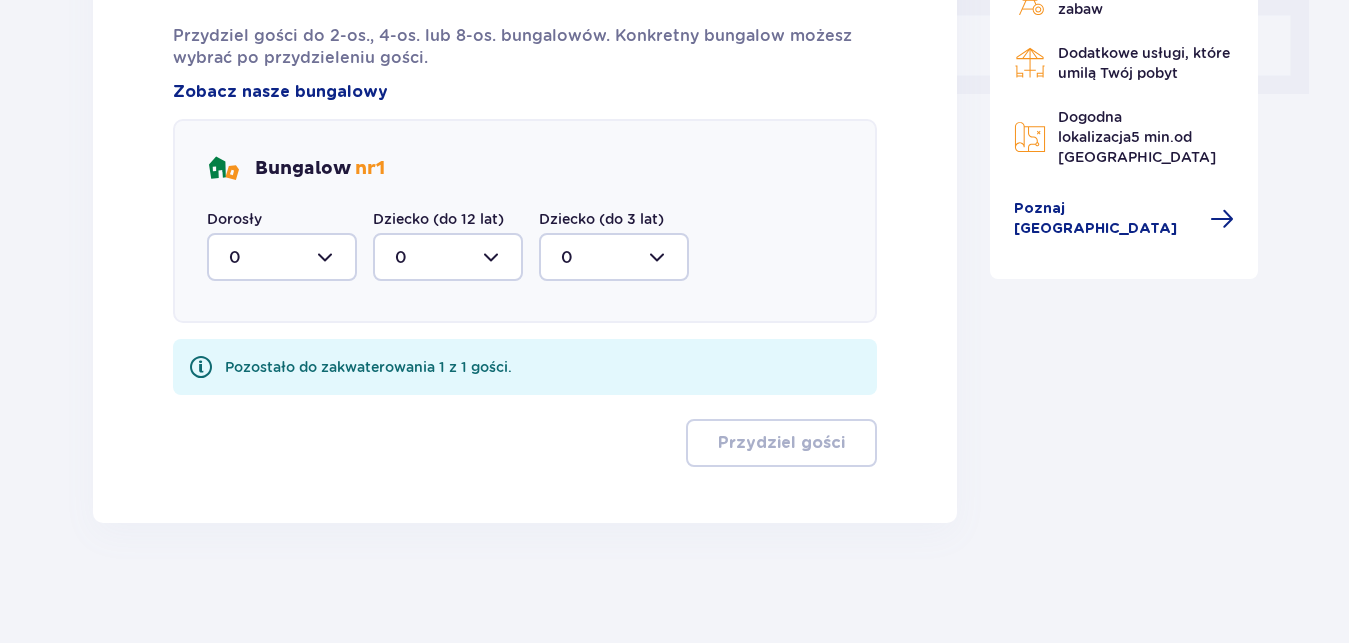 click at bounding box center (282, 257) 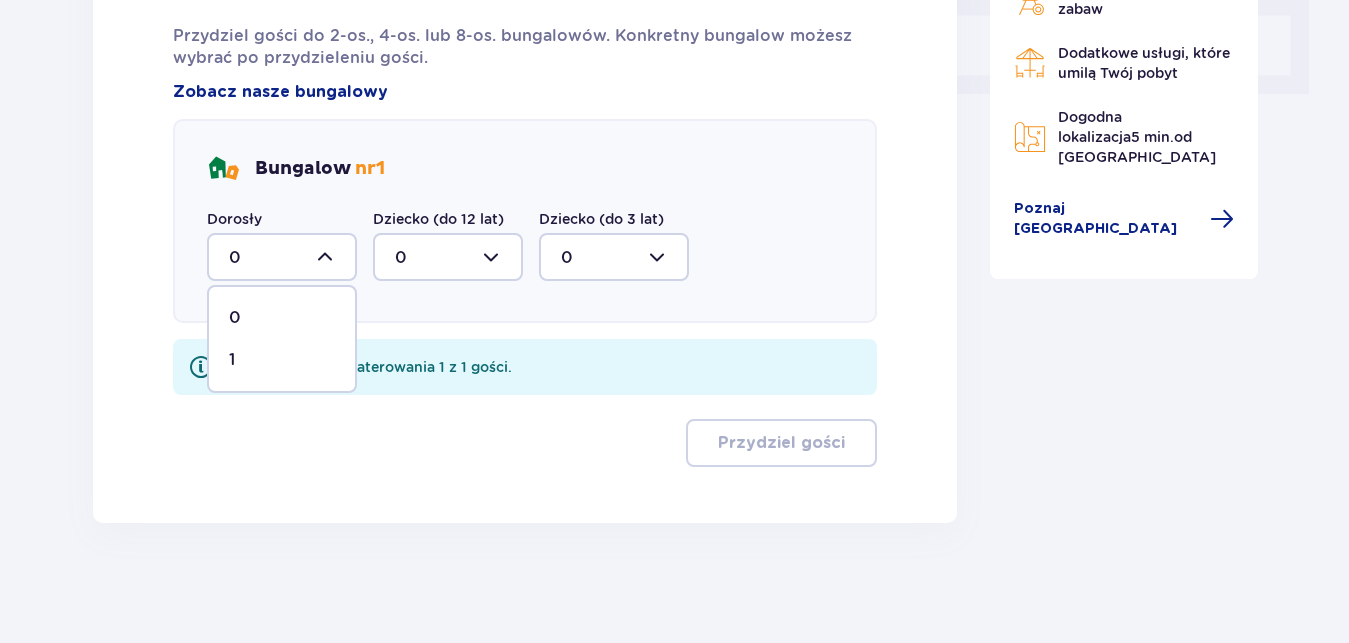 click on "1" at bounding box center (282, 360) 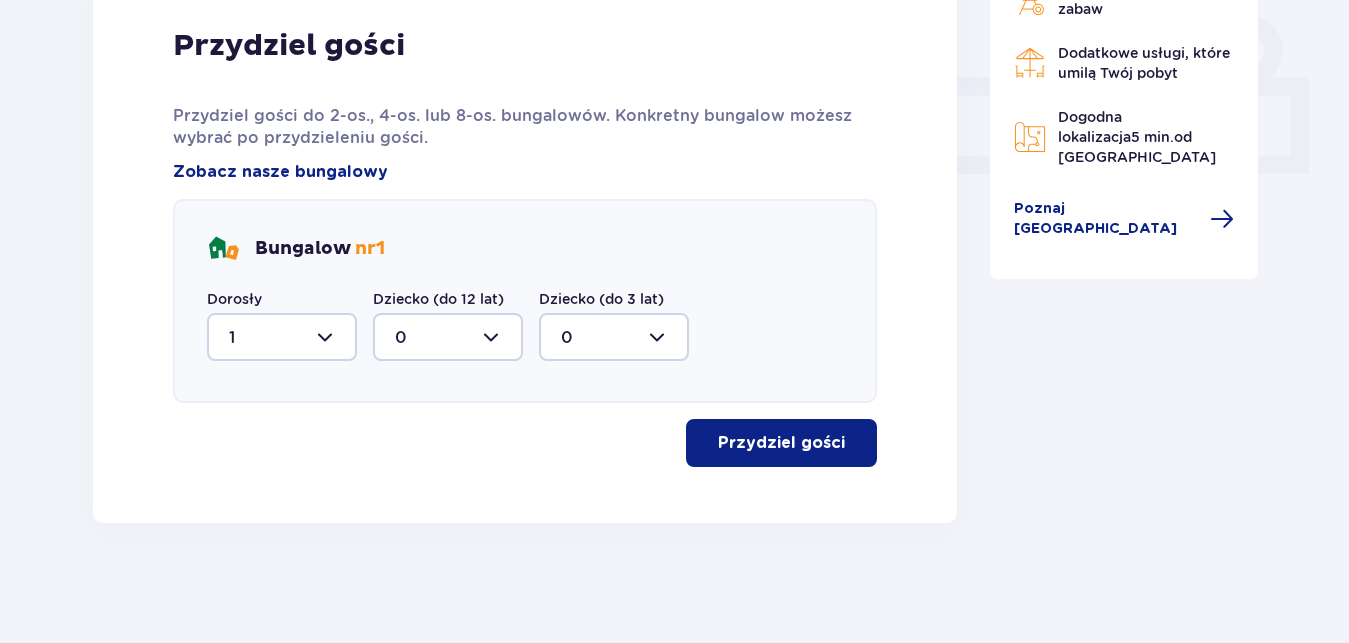 scroll, scrollTop: 859, scrollLeft: 0, axis: vertical 